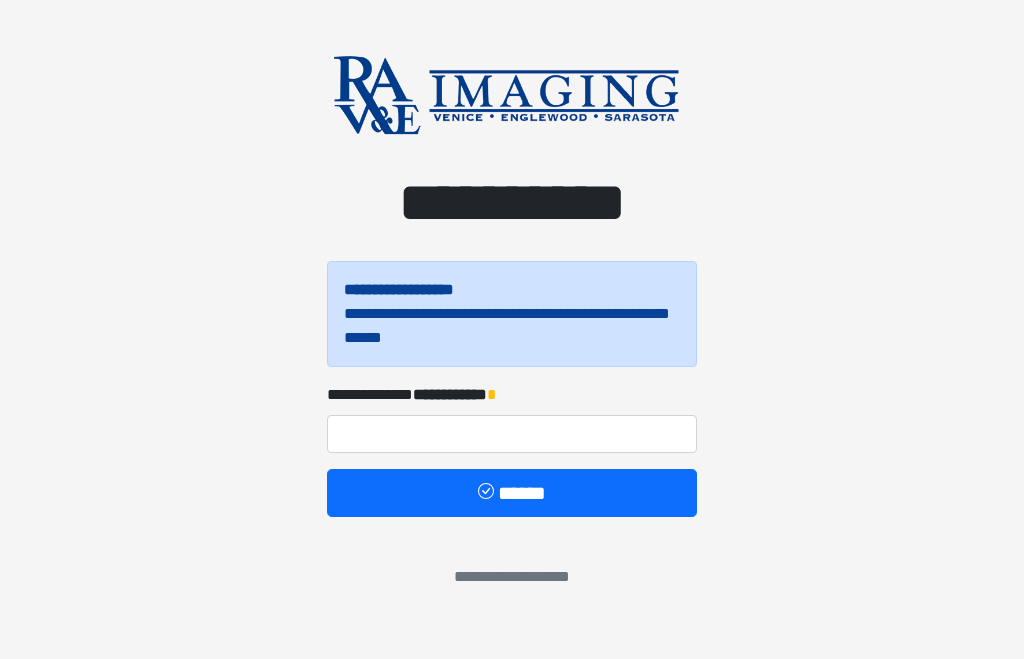 scroll, scrollTop: 0, scrollLeft: 0, axis: both 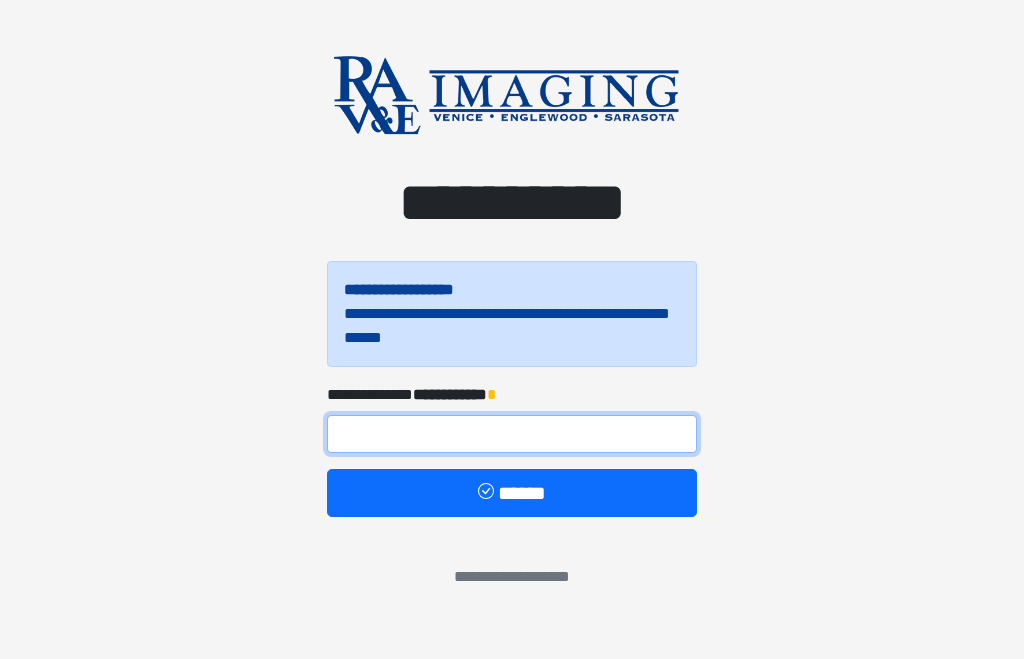 click at bounding box center (512, 434) 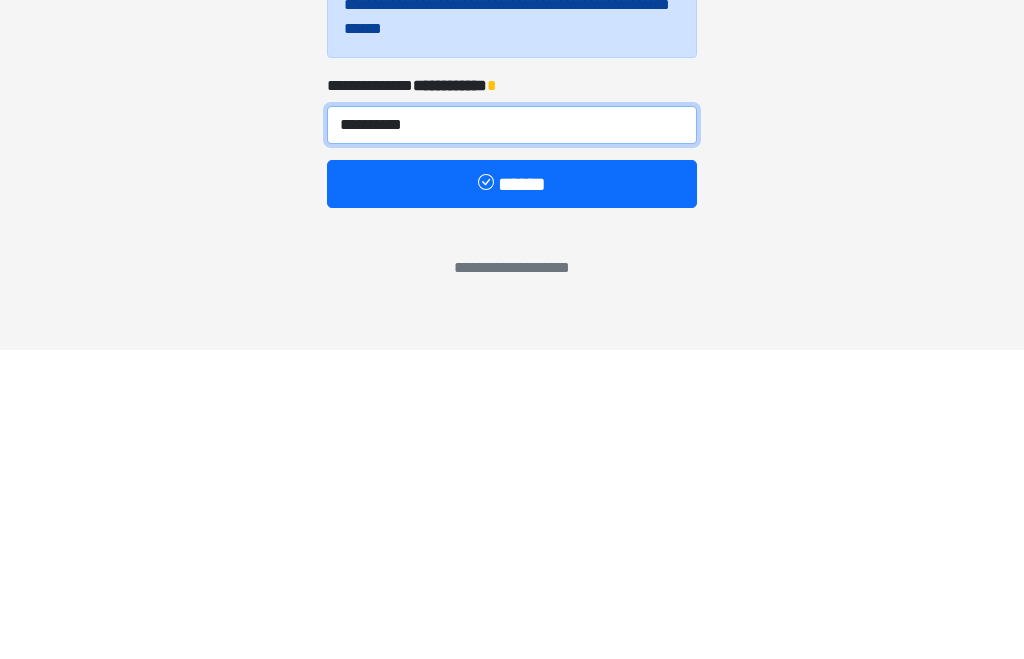 type on "**********" 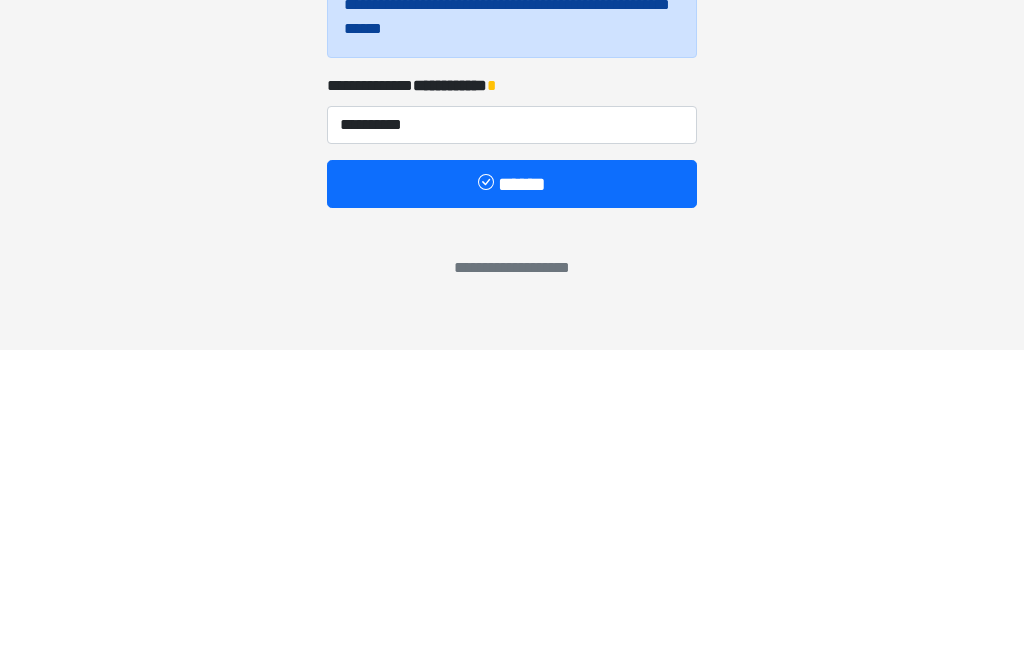click on "******" at bounding box center [512, 493] 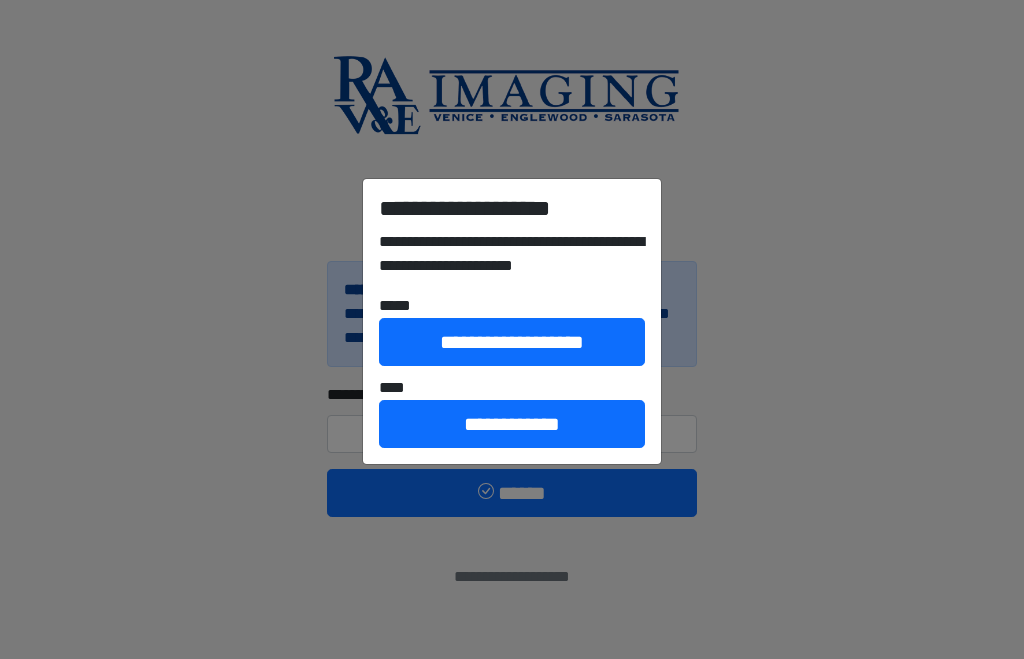click on "**********" at bounding box center [512, 329] 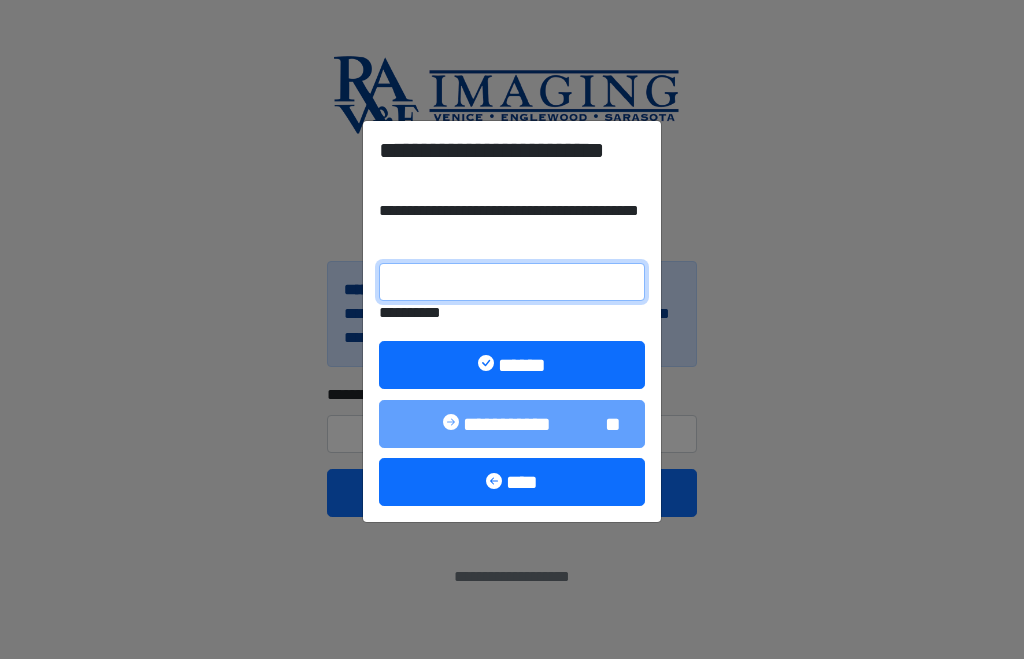 click on "**********" at bounding box center (512, 282) 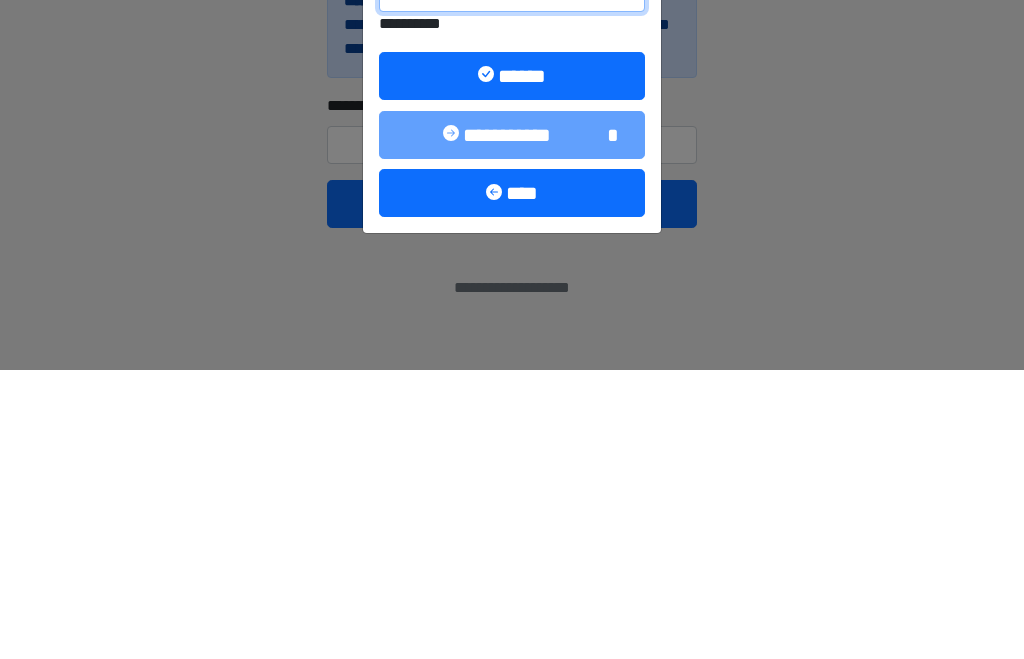 type on "******" 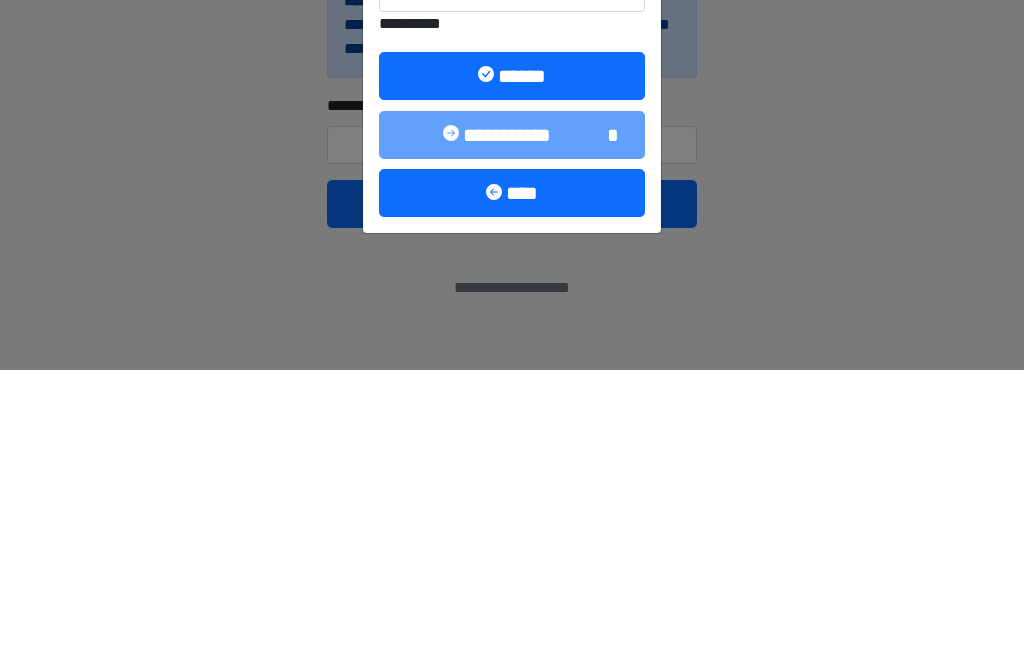 click on "******" at bounding box center (512, 365) 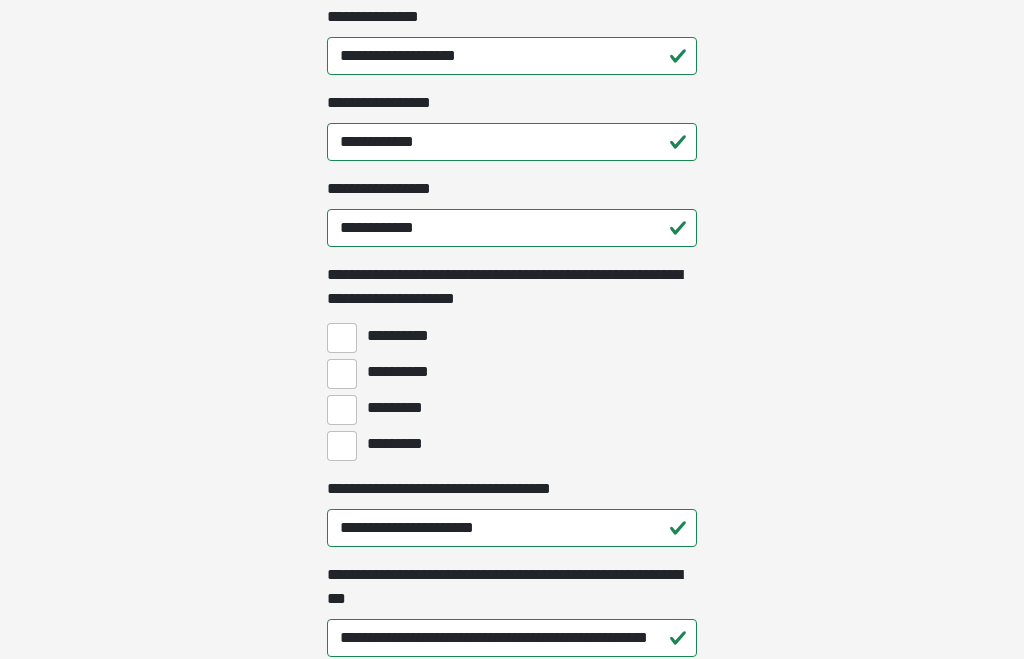 scroll, scrollTop: 1364, scrollLeft: 0, axis: vertical 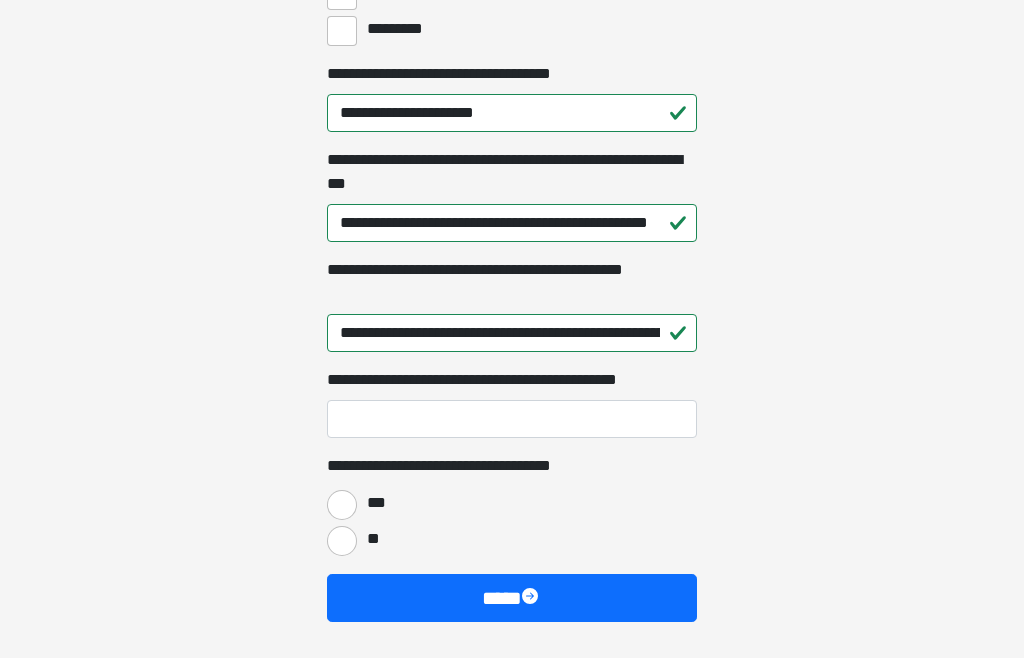 click on "***" at bounding box center [342, 506] 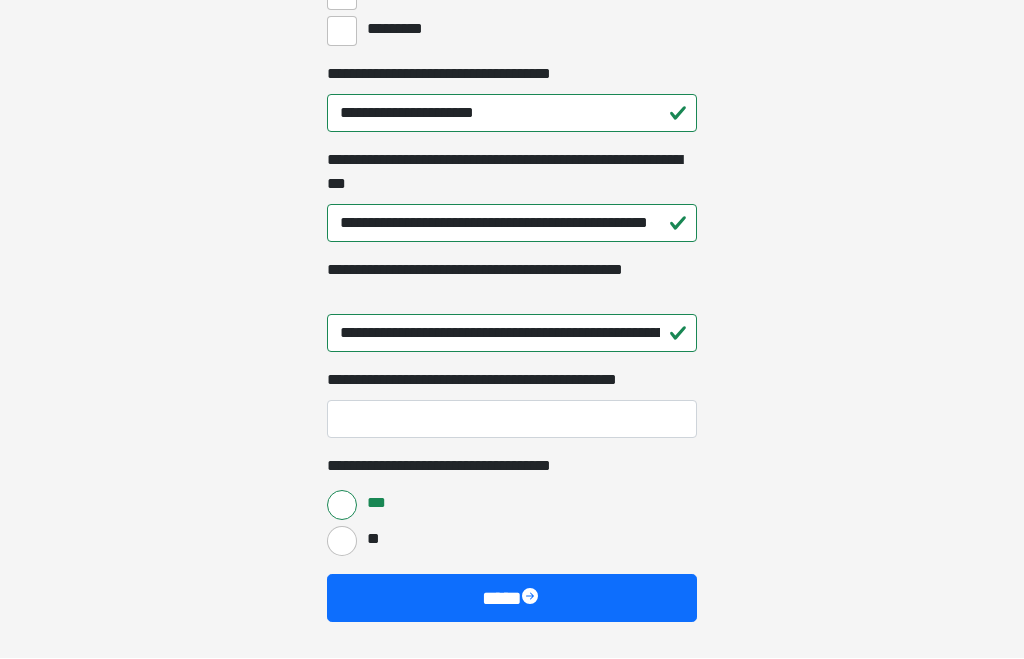 click on "****" at bounding box center (512, 599) 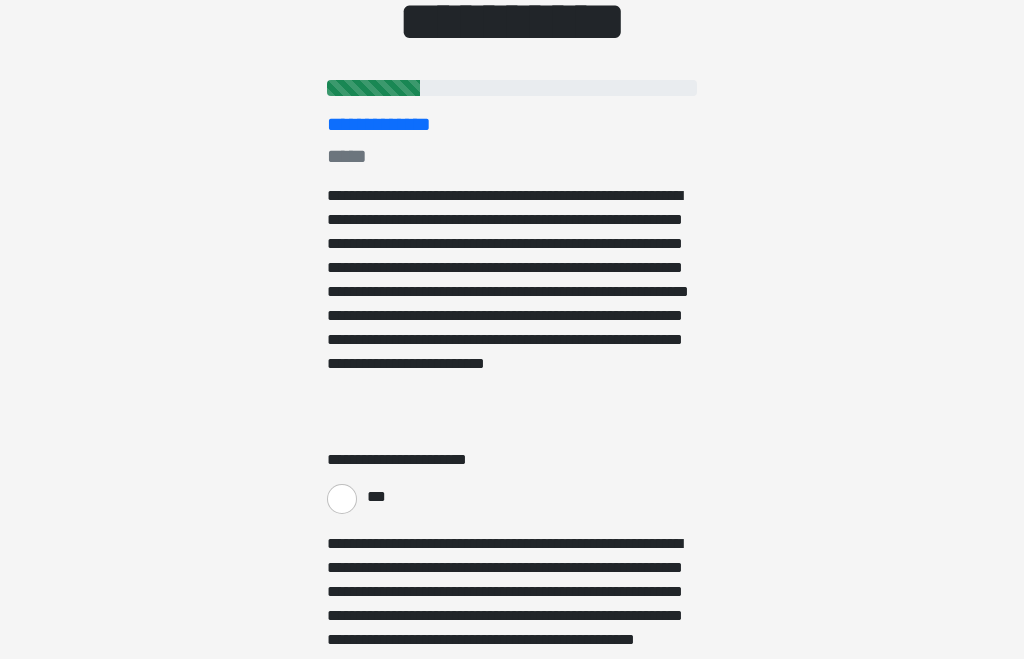 scroll, scrollTop: 181, scrollLeft: 0, axis: vertical 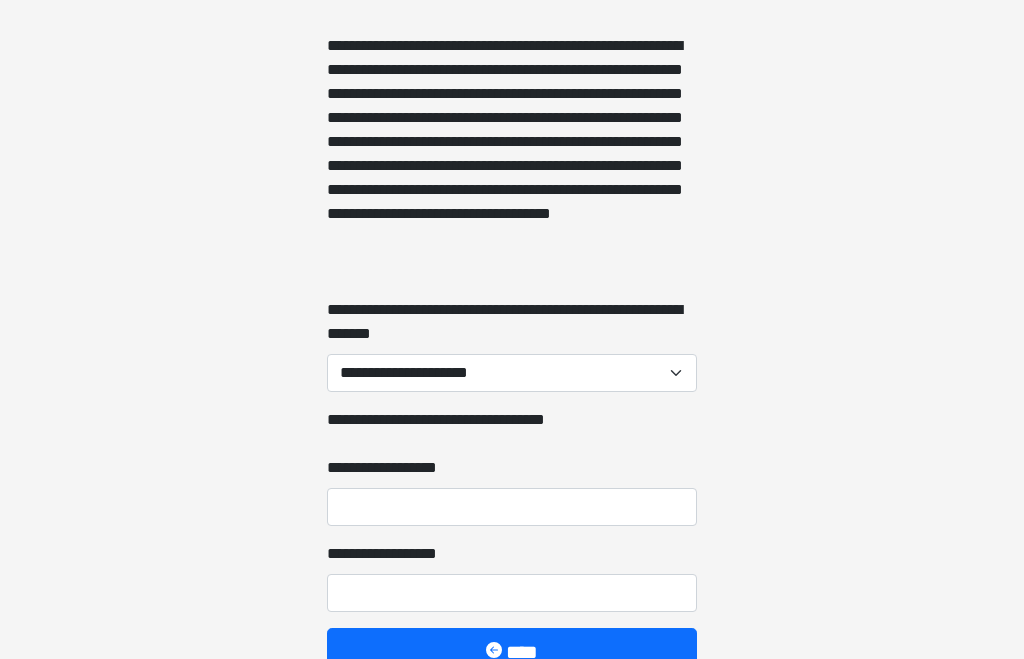 click on "**********" at bounding box center (512, 374) 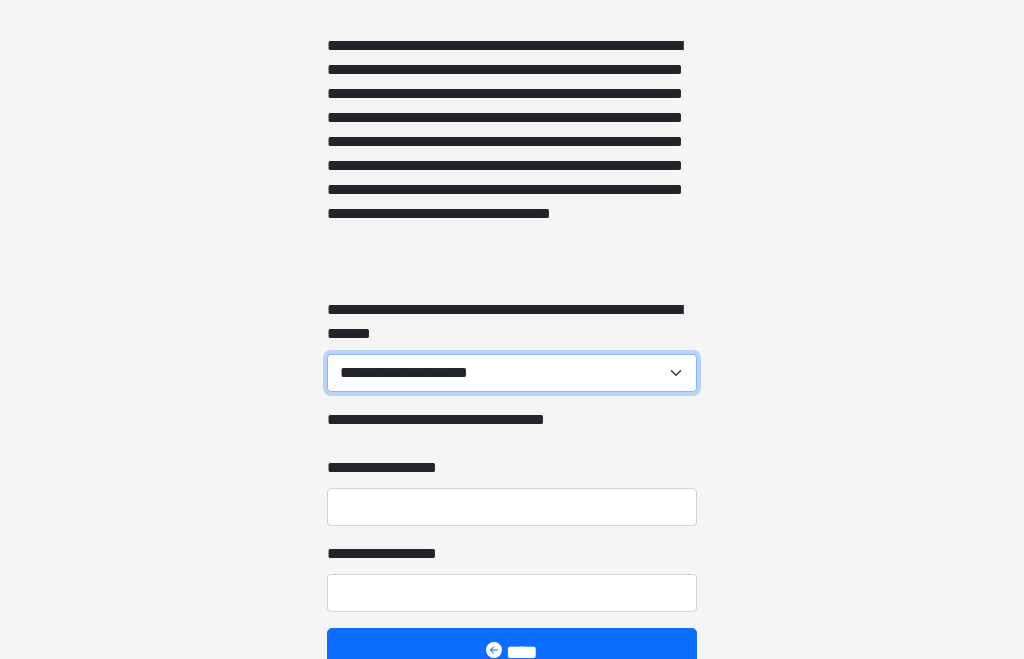 scroll, scrollTop: 1975, scrollLeft: 0, axis: vertical 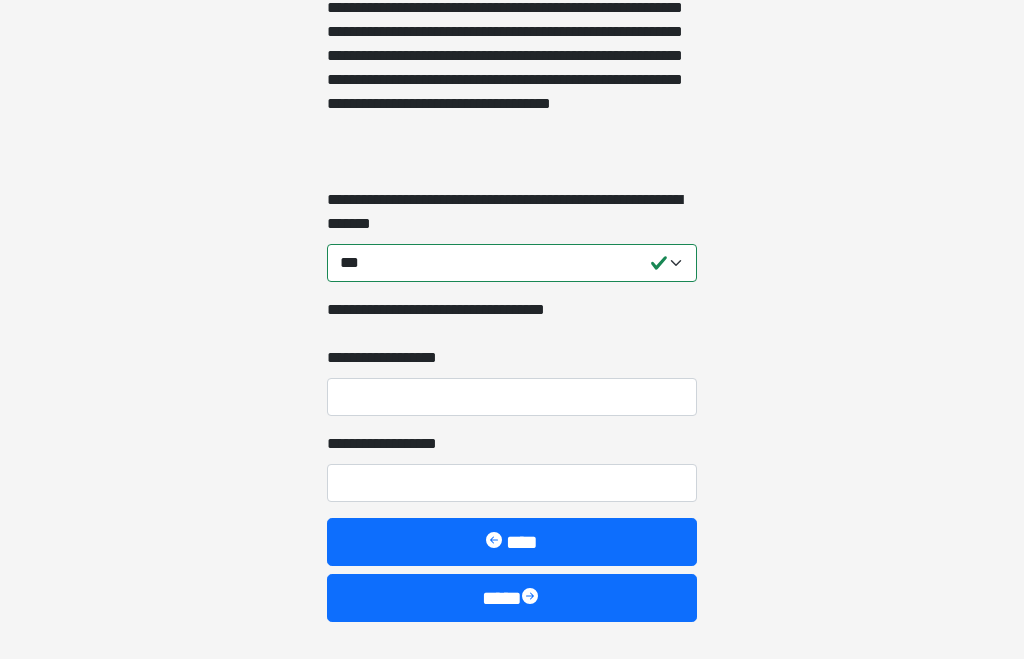 click on "****" at bounding box center (512, 599) 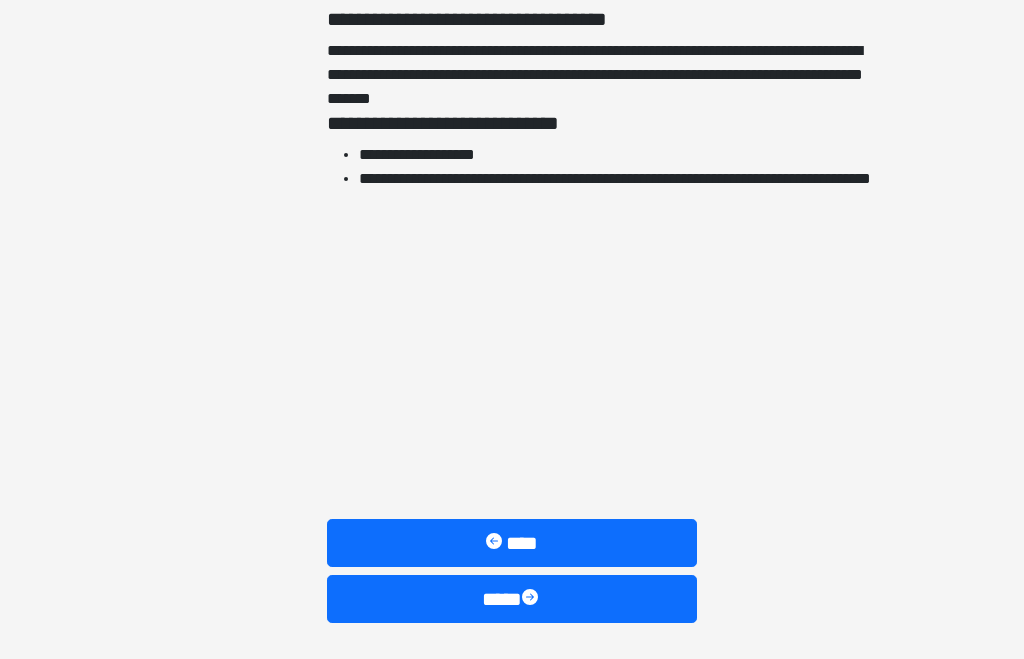 scroll, scrollTop: 4558, scrollLeft: 0, axis: vertical 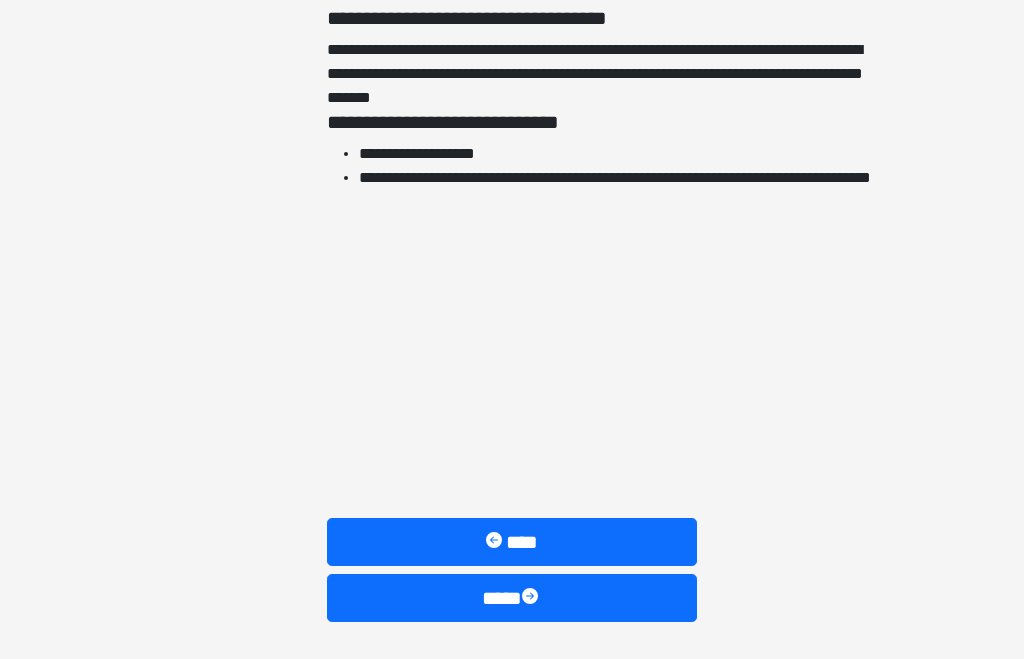 click on "****" at bounding box center [512, 599] 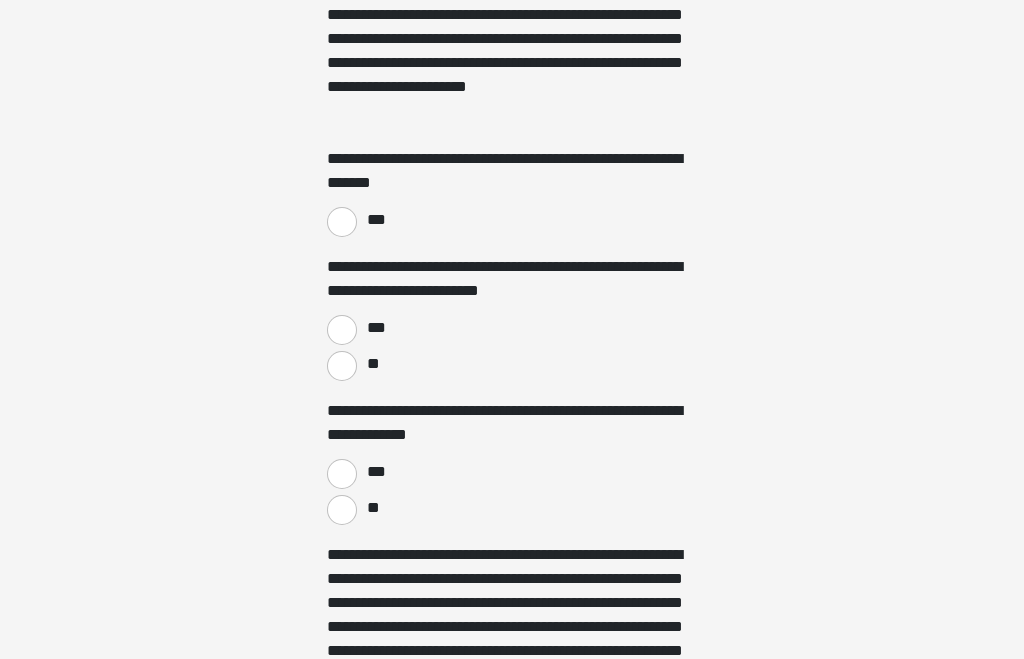 scroll, scrollTop: 1418, scrollLeft: 0, axis: vertical 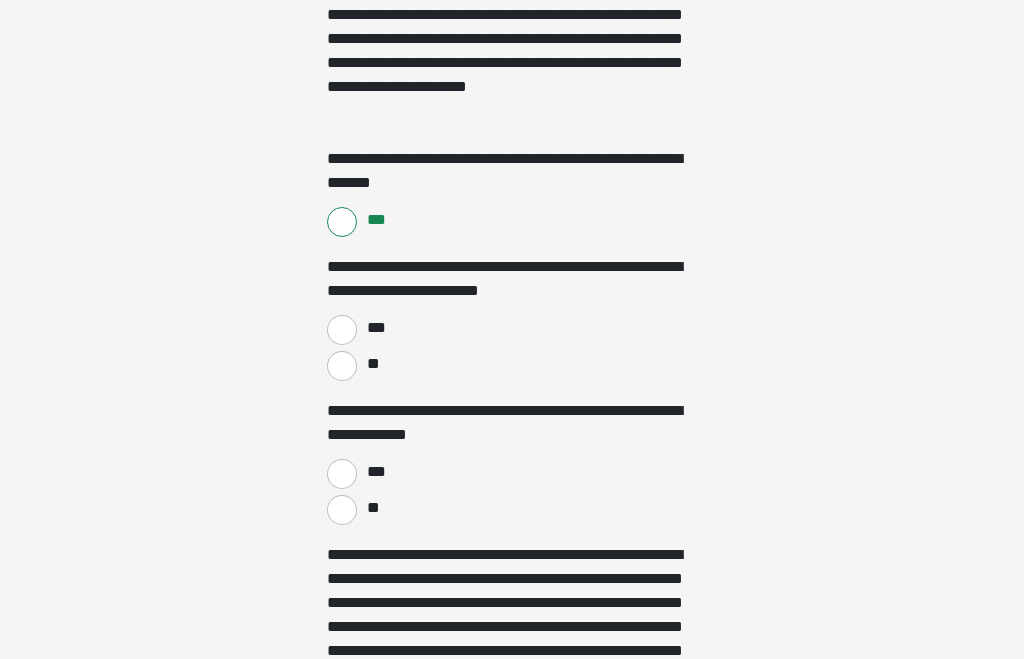 click on "***" at bounding box center (342, 330) 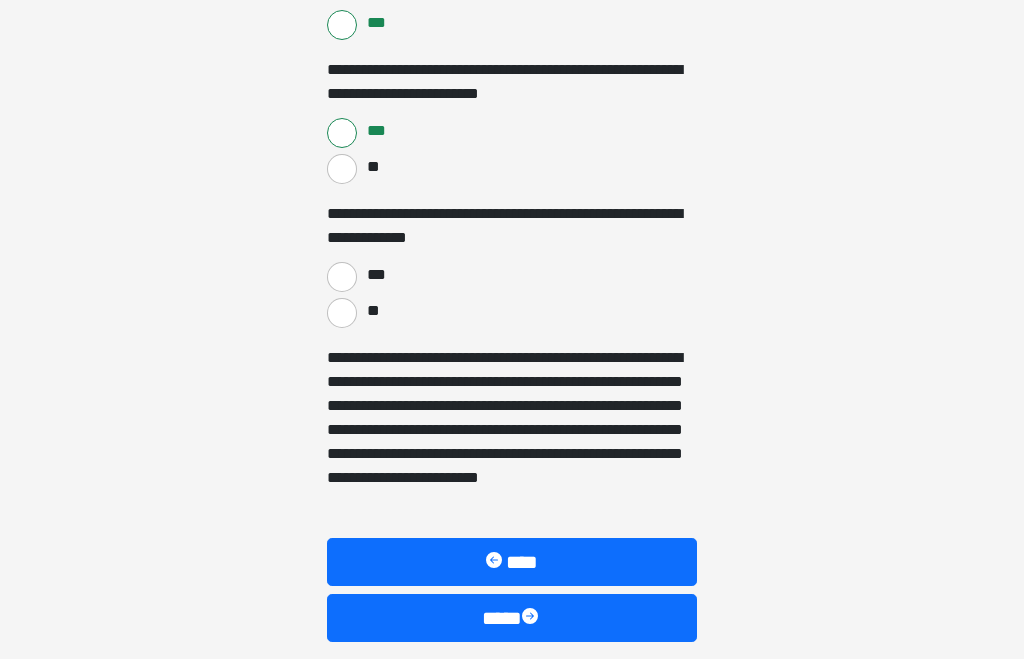 scroll, scrollTop: 1618, scrollLeft: 0, axis: vertical 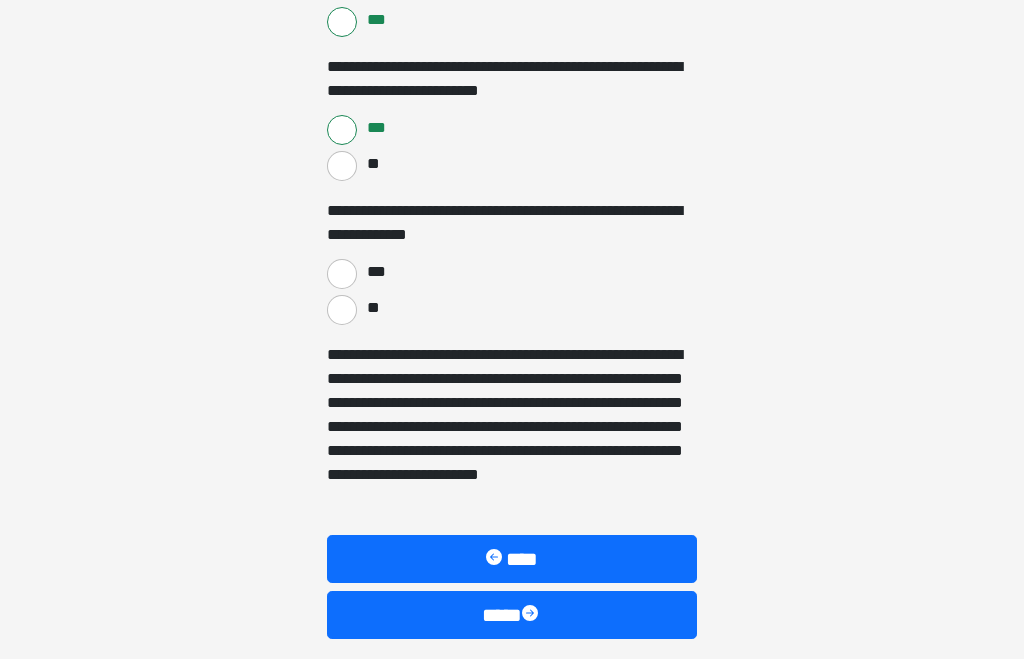 click on "**" at bounding box center [342, 310] 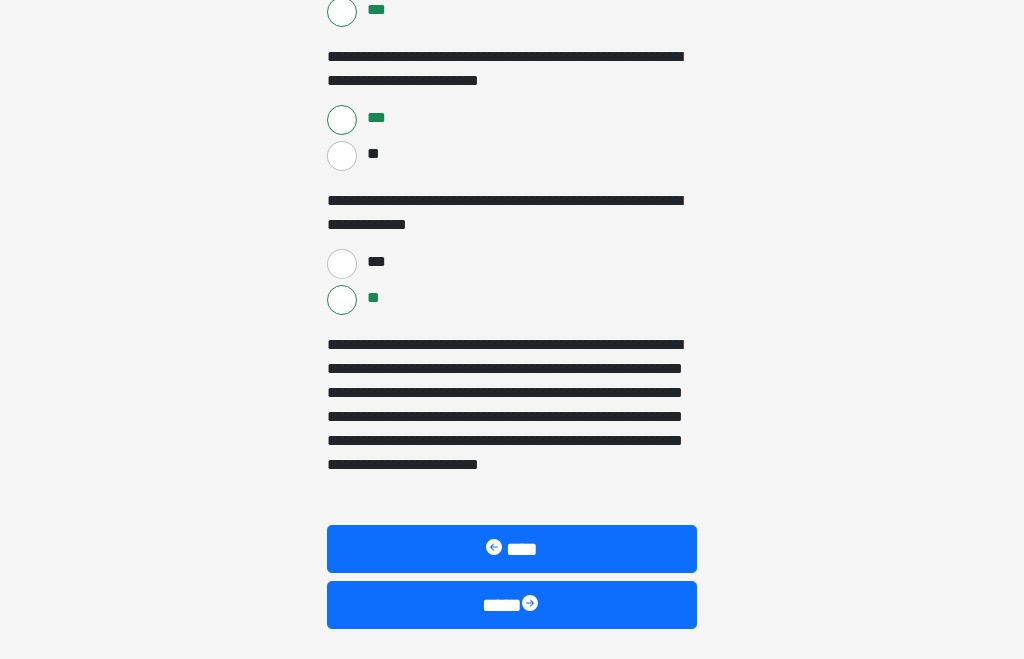 scroll, scrollTop: 1634, scrollLeft: 0, axis: vertical 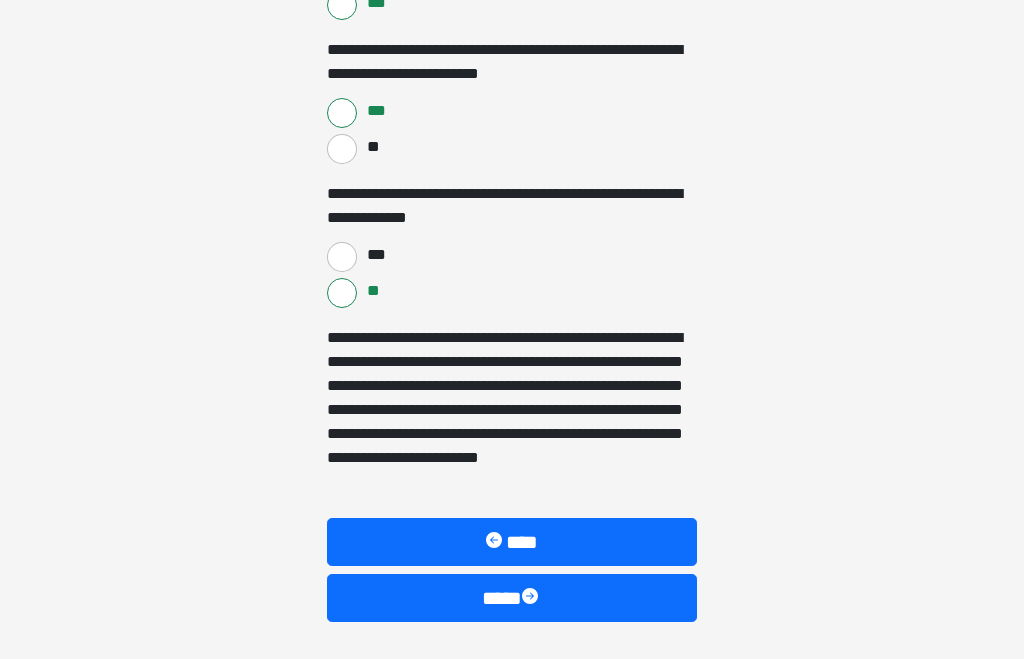 click at bounding box center (532, 599) 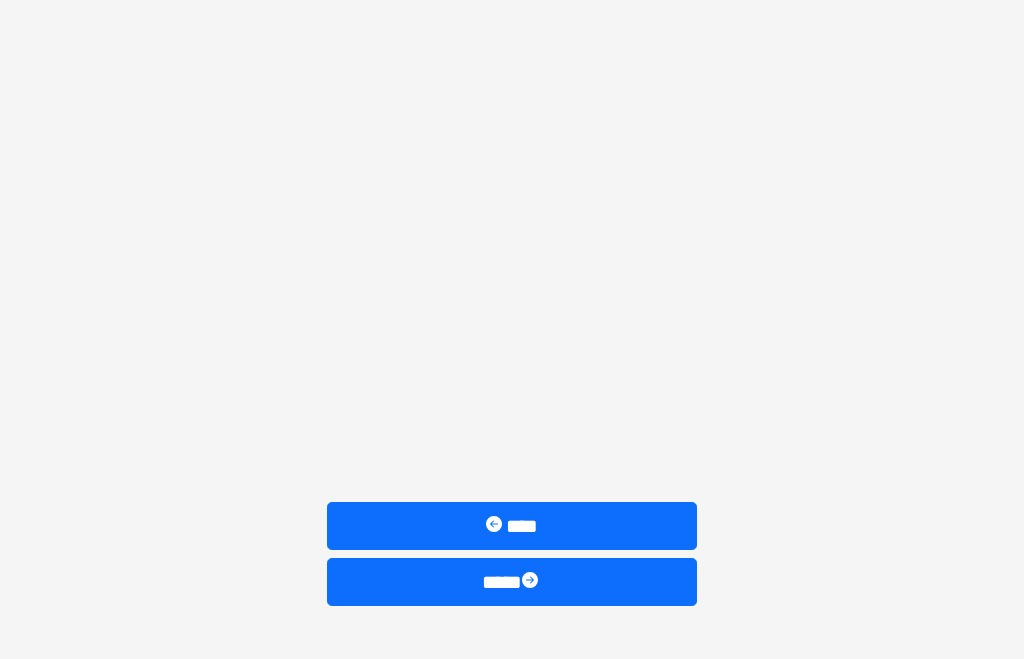 scroll, scrollTop: 840, scrollLeft: 0, axis: vertical 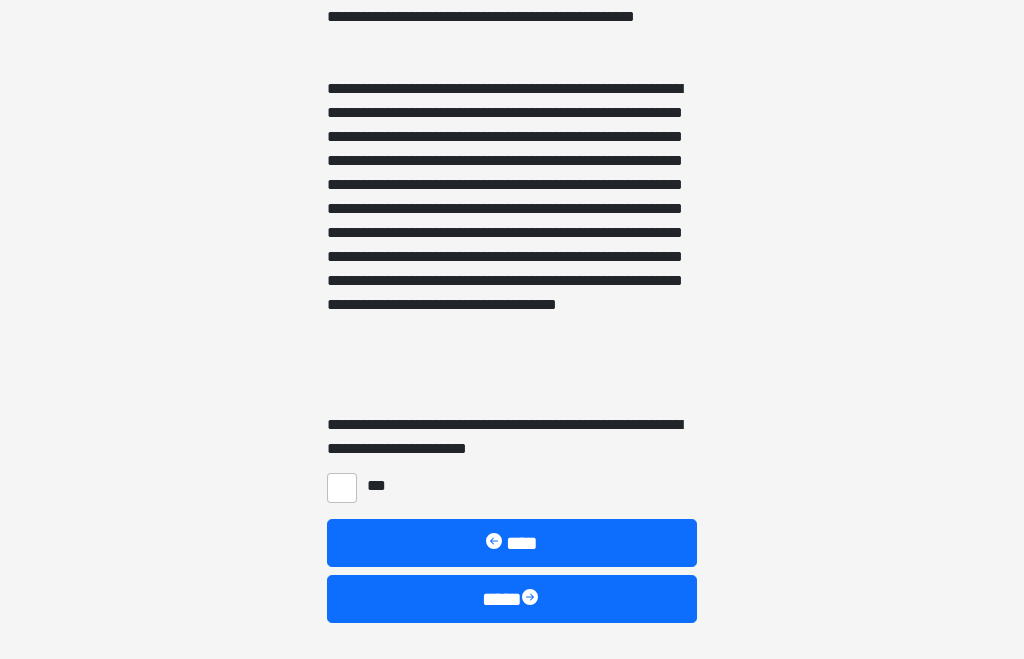 click on "***" at bounding box center (342, 488) 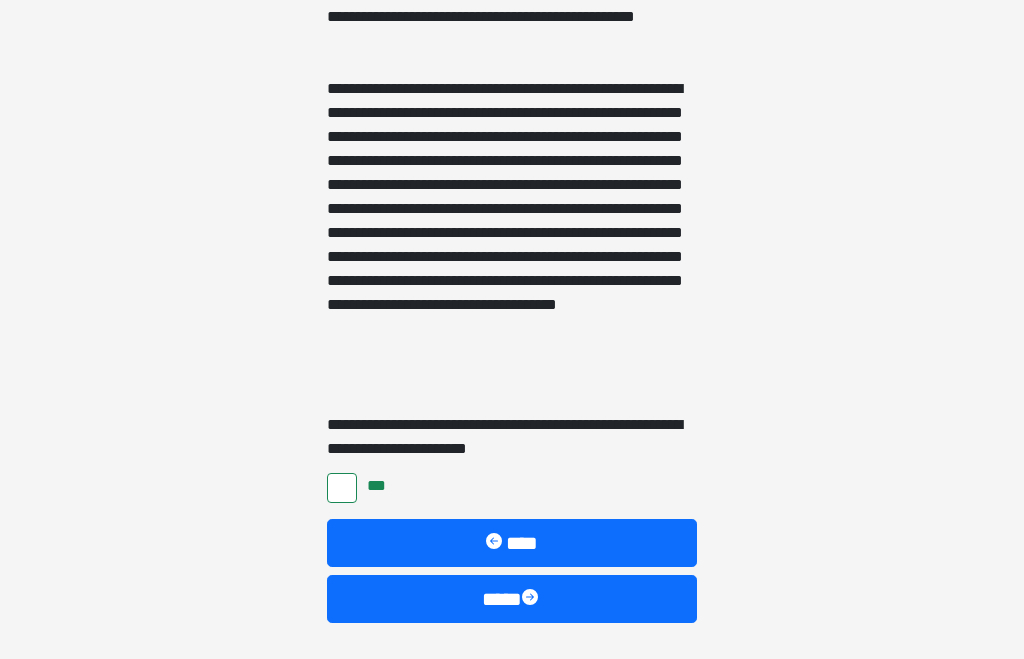 click on "**********" at bounding box center (512, -511) 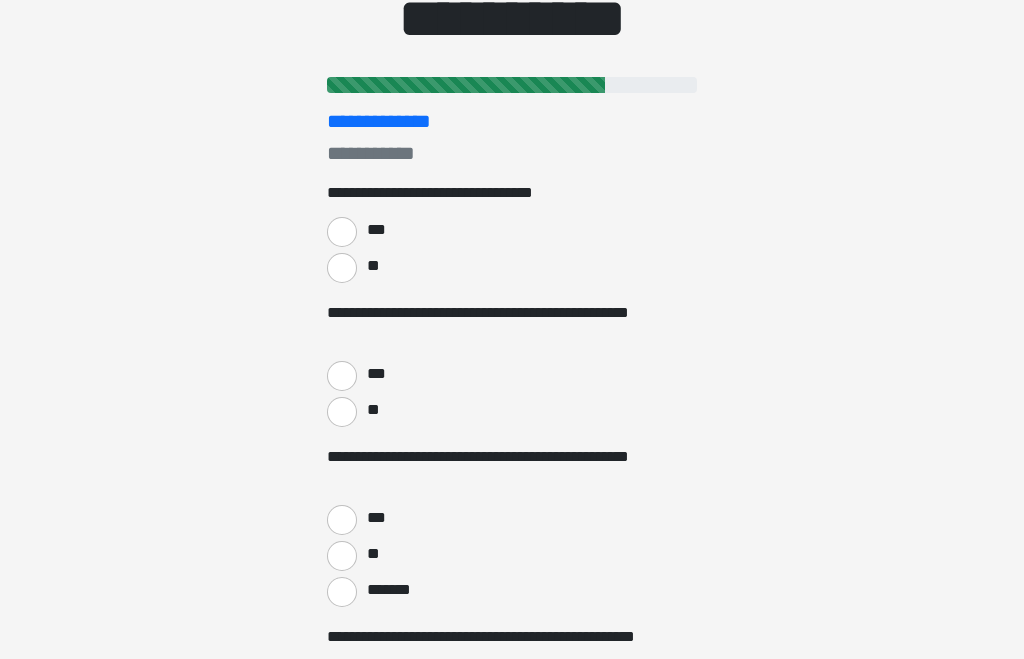 scroll, scrollTop: 180, scrollLeft: 0, axis: vertical 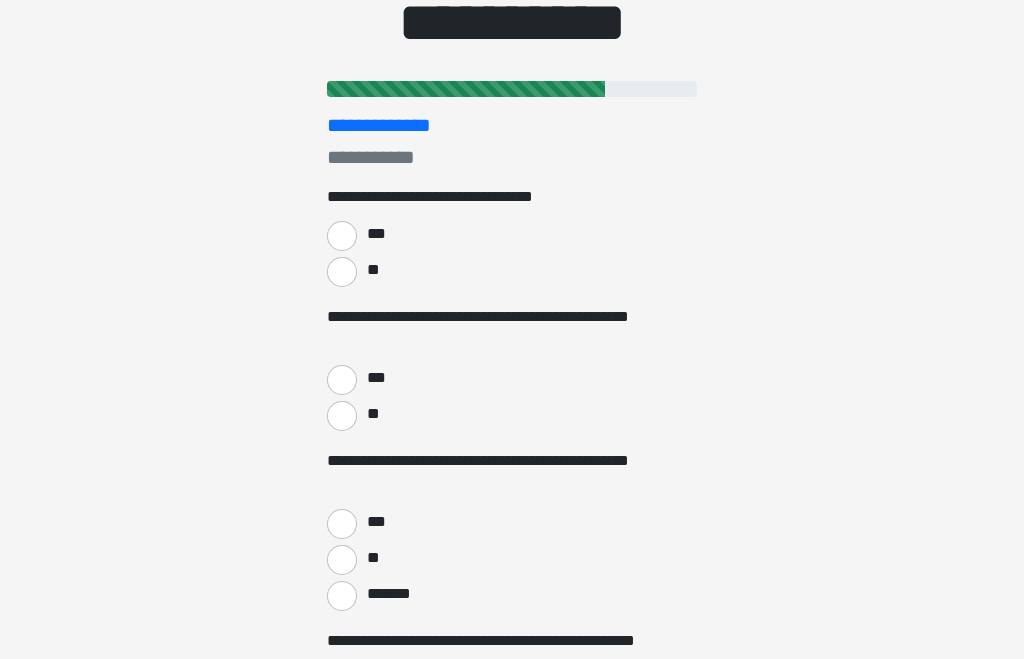 click on "***" at bounding box center [342, 236] 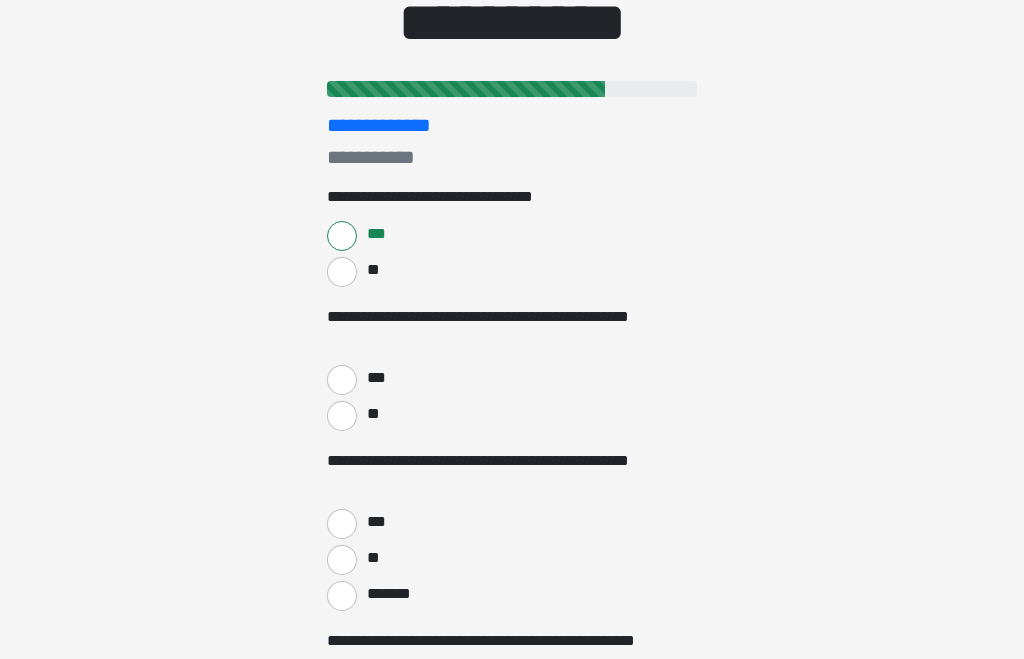 click on "***" at bounding box center (342, 380) 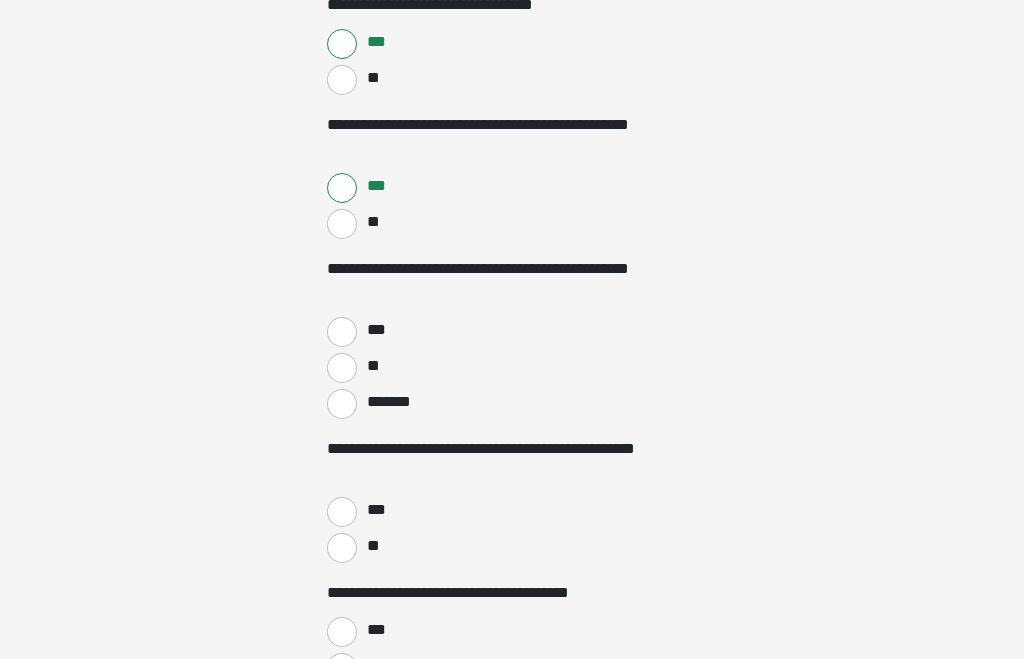 scroll, scrollTop: 377, scrollLeft: 0, axis: vertical 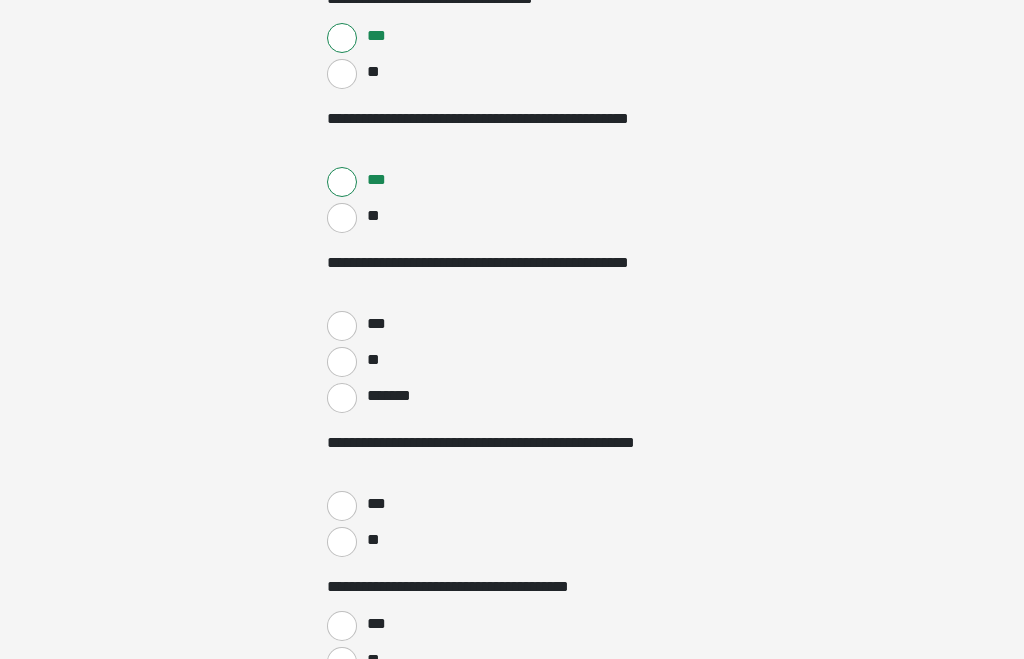 click on "**" at bounding box center [342, 362] 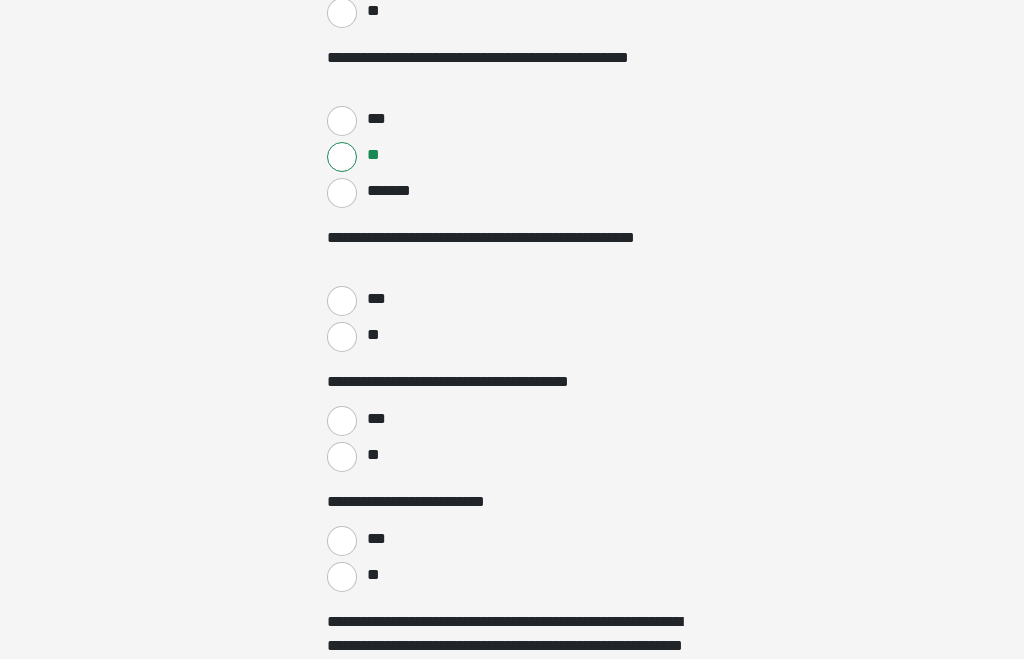scroll, scrollTop: 586, scrollLeft: 0, axis: vertical 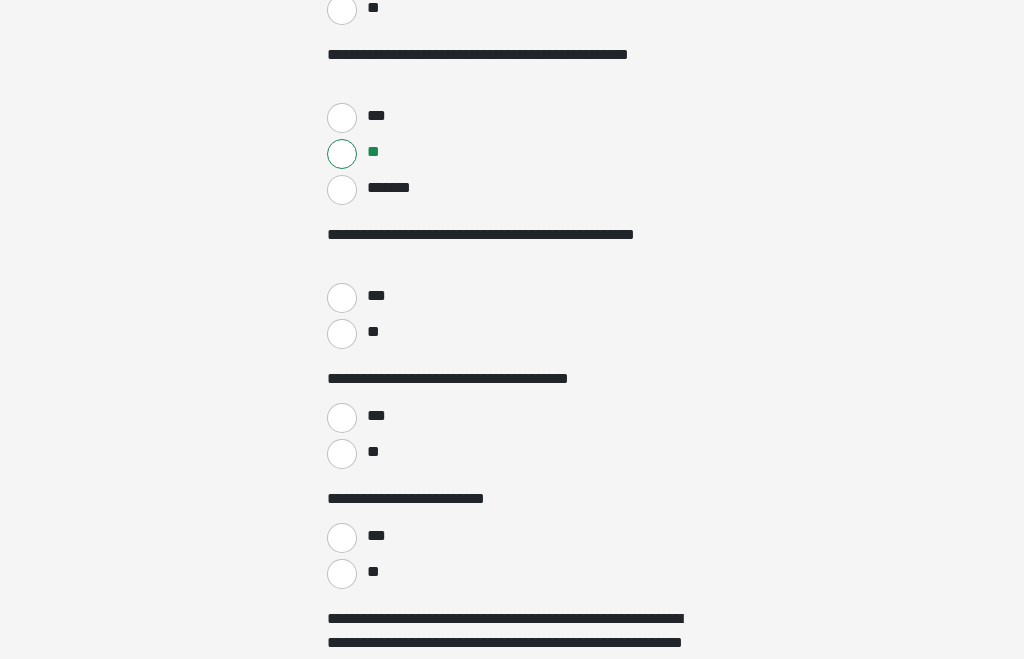click on "***" at bounding box center (342, 298) 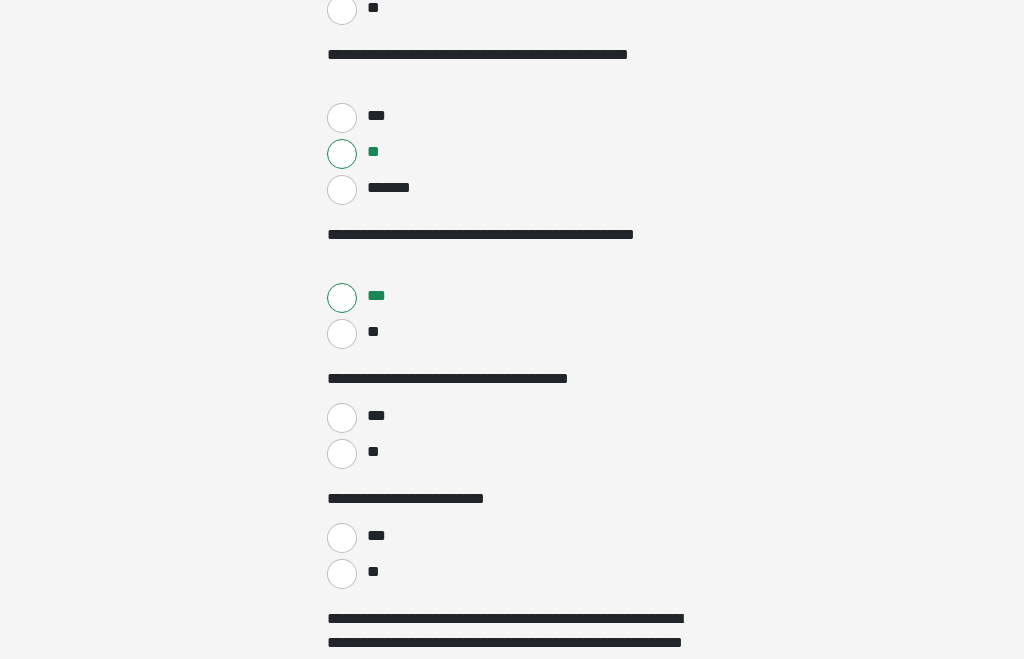 click on "**" at bounding box center [342, 454] 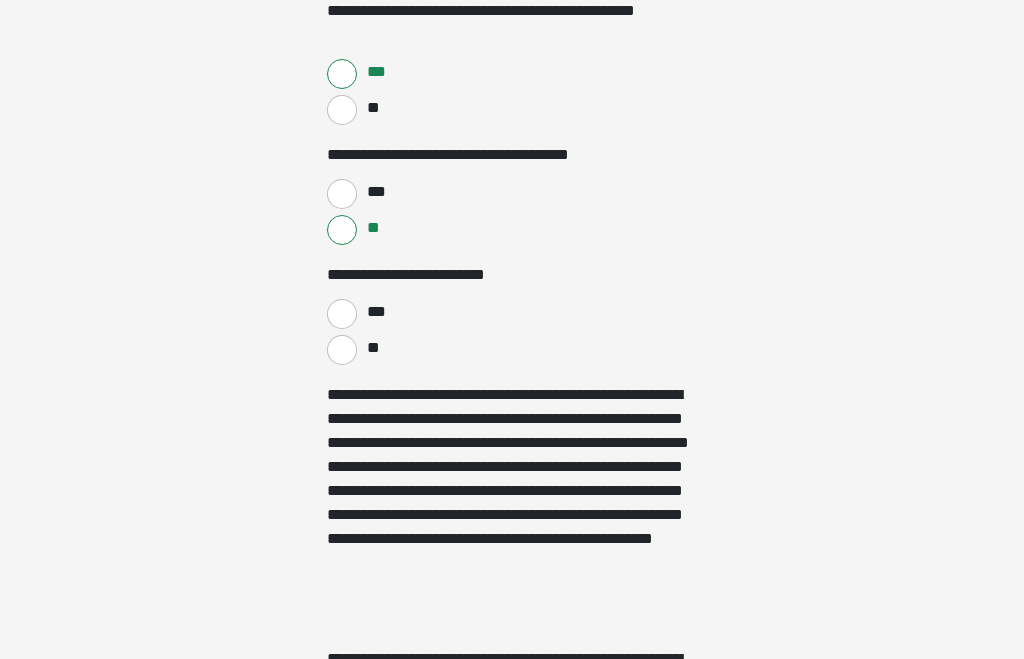scroll, scrollTop: 810, scrollLeft: 0, axis: vertical 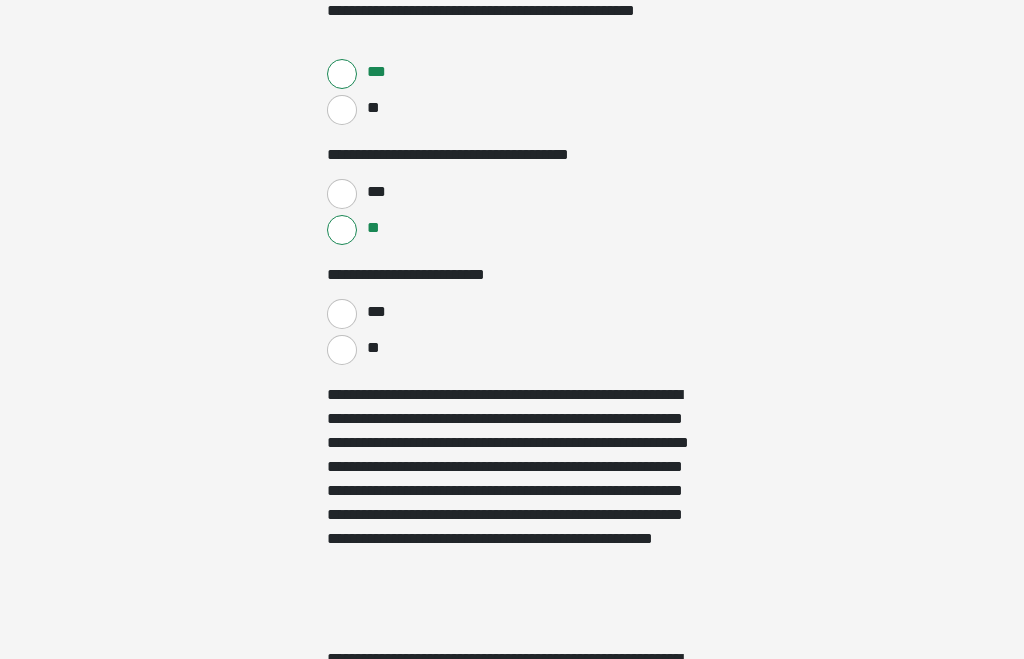 click on "**" at bounding box center (342, 350) 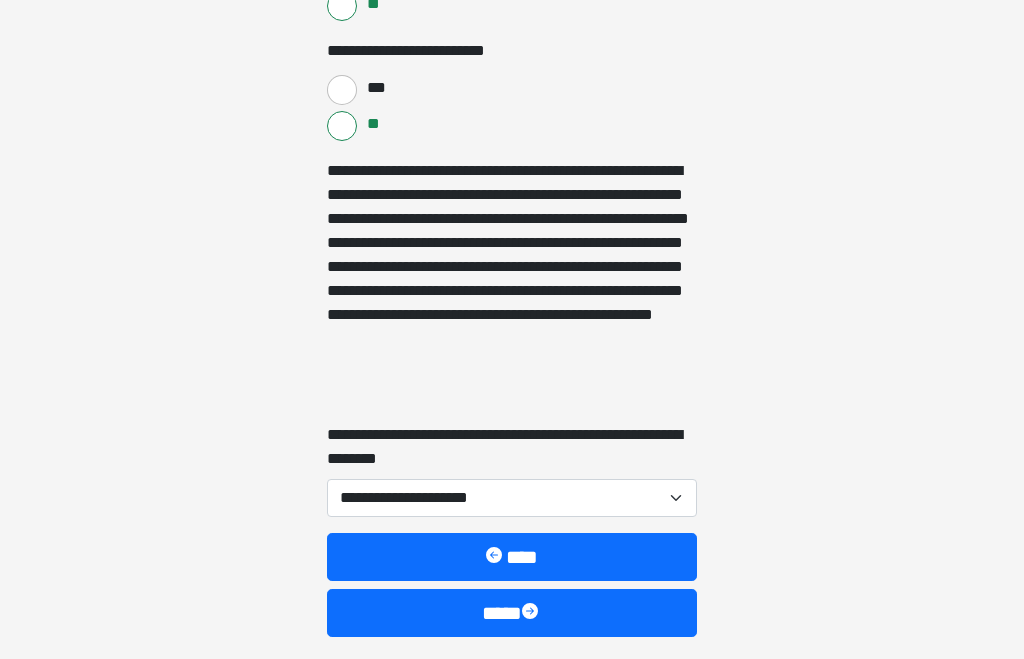 scroll, scrollTop: 1048, scrollLeft: 0, axis: vertical 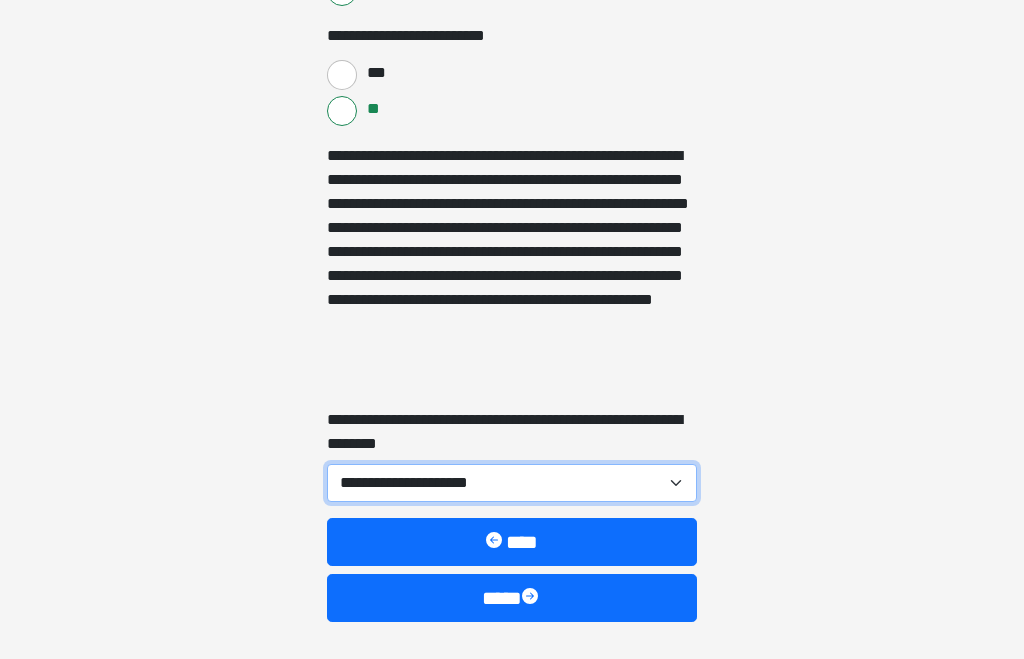 click on "**********" at bounding box center (512, 484) 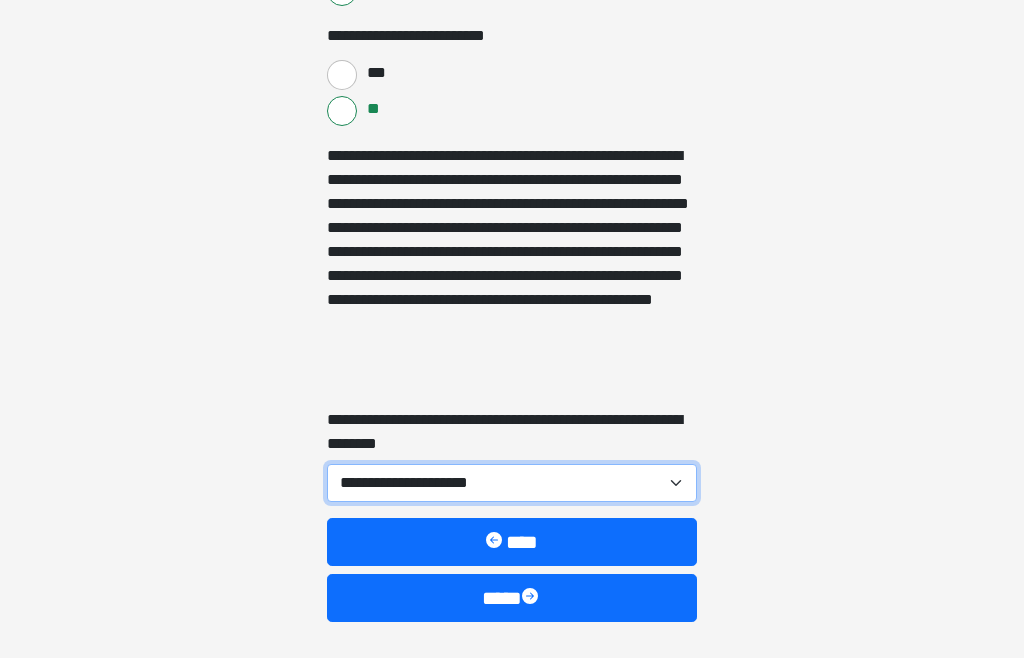 select on "***" 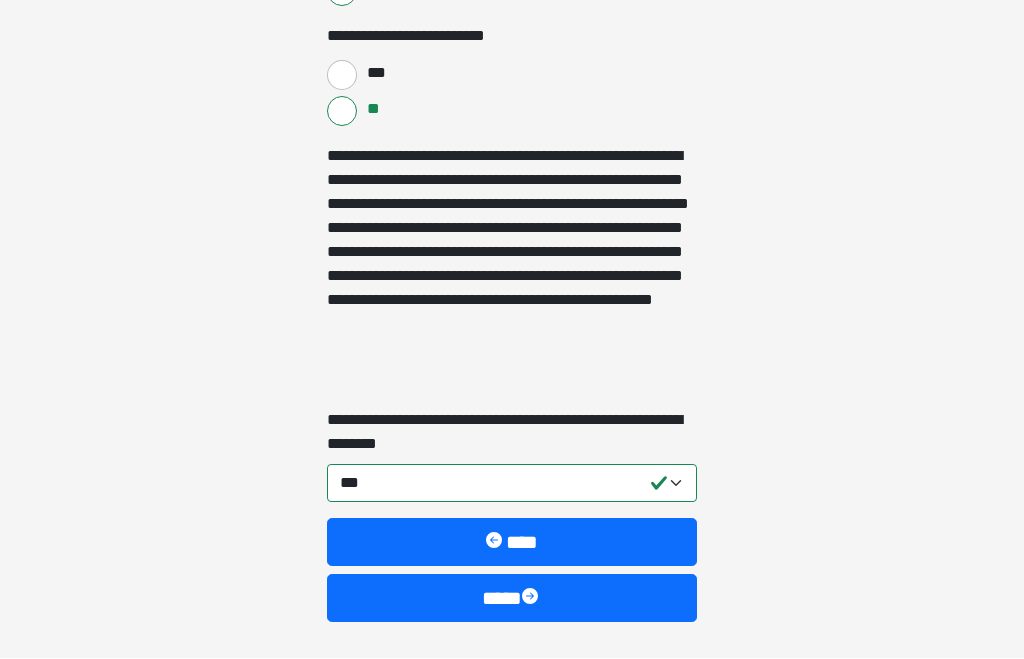 click on "****" at bounding box center [512, 599] 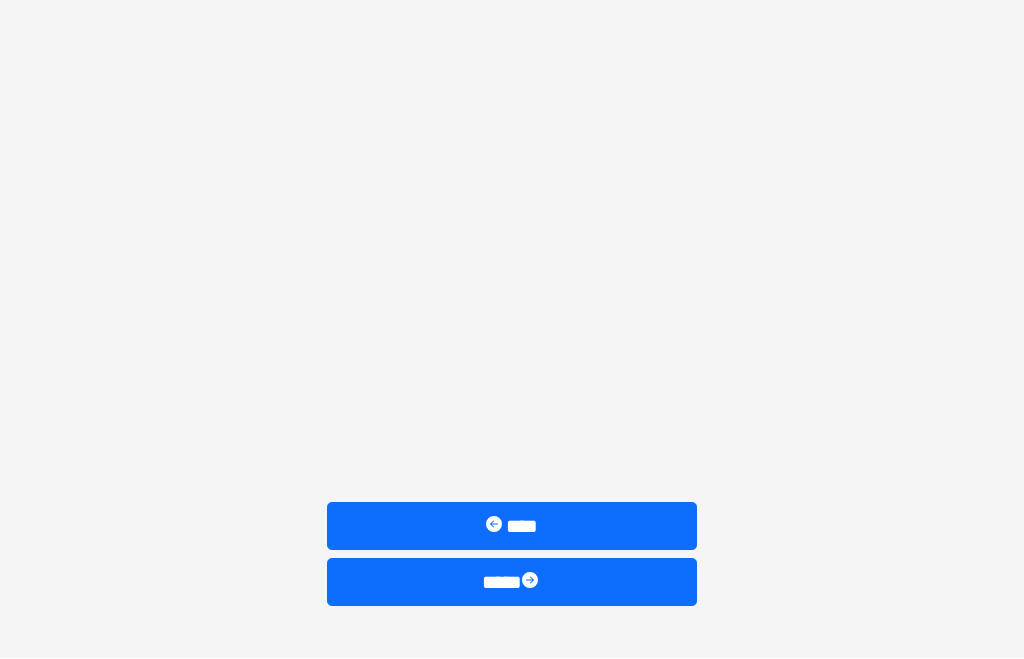 scroll, scrollTop: 266, scrollLeft: 0, axis: vertical 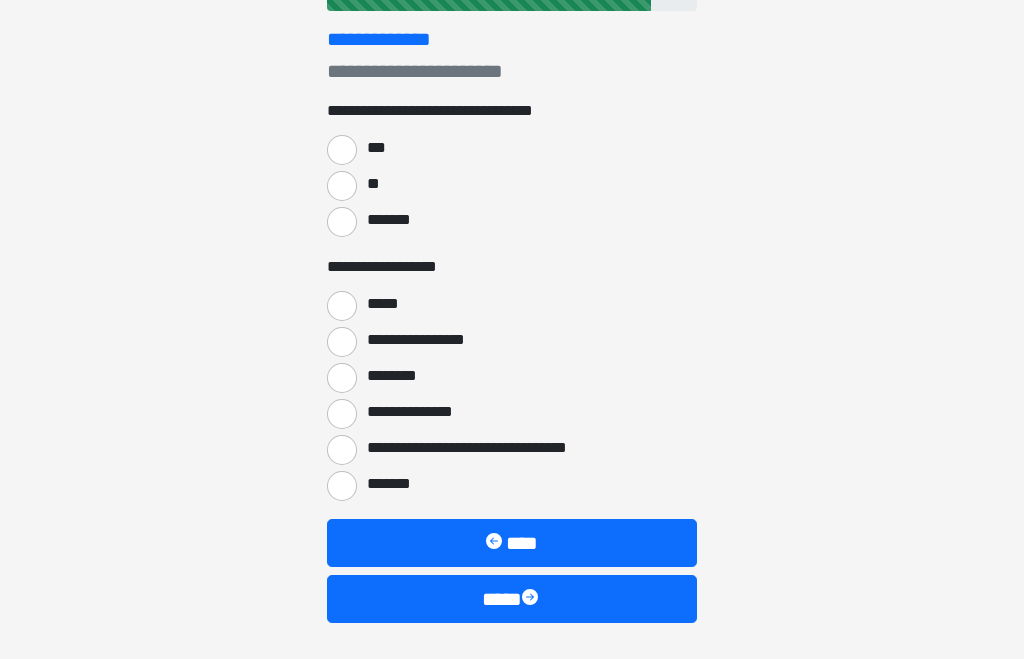 click on "***" at bounding box center (342, 150) 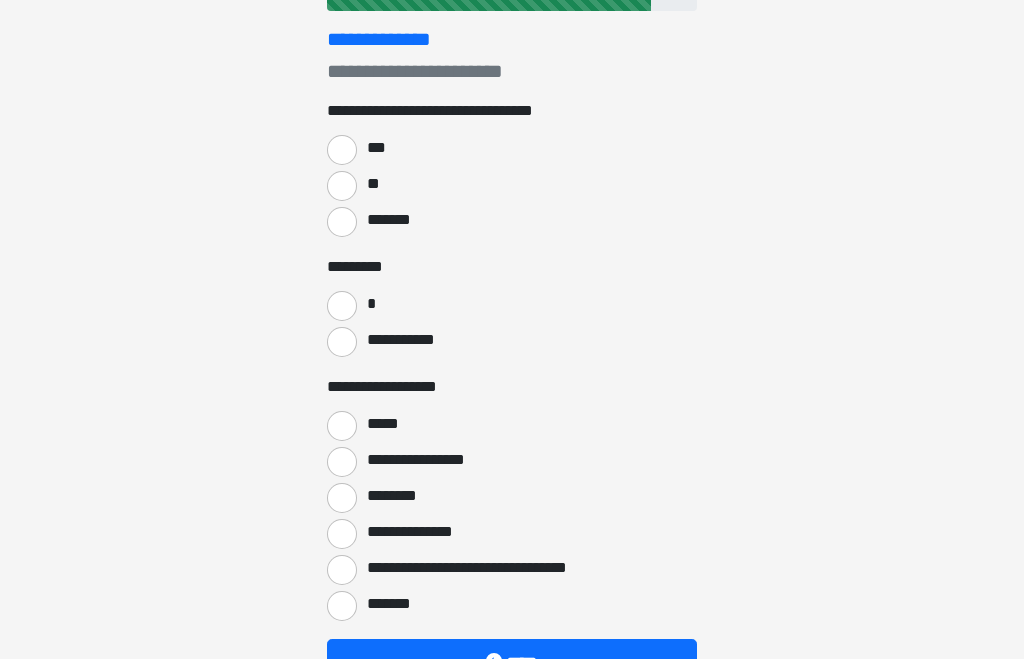 click on "*" at bounding box center (342, 306) 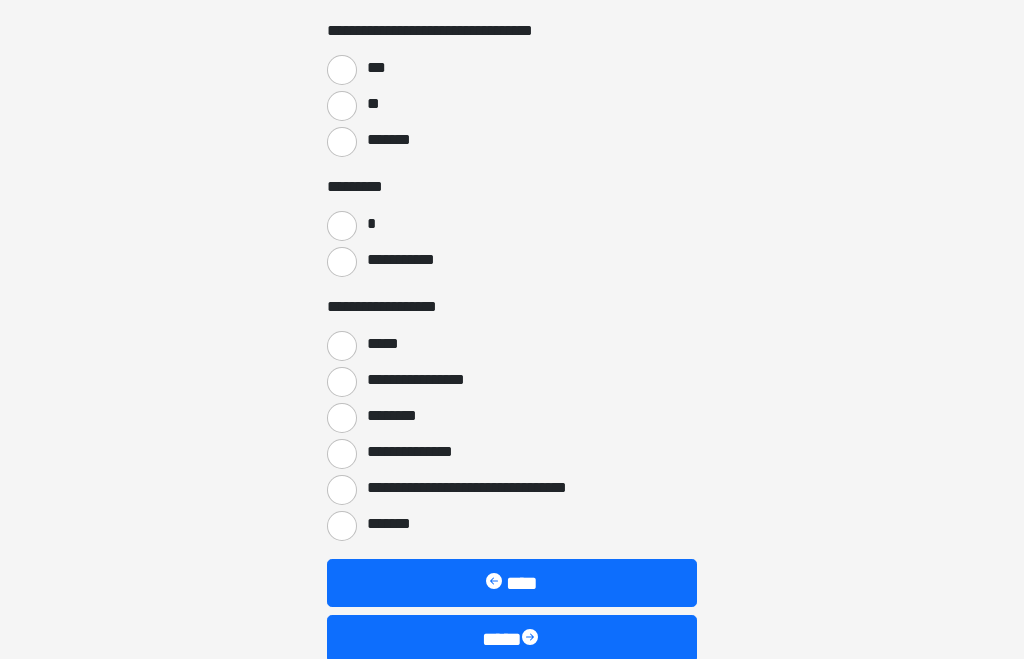 scroll, scrollTop: 386, scrollLeft: 0, axis: vertical 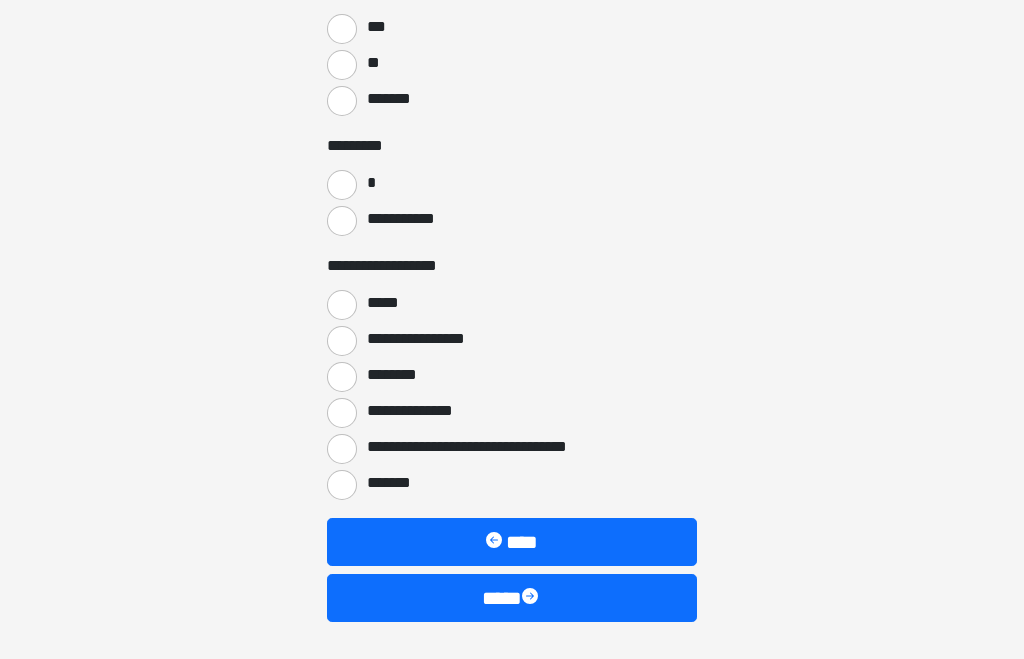 click on "****" at bounding box center [512, 599] 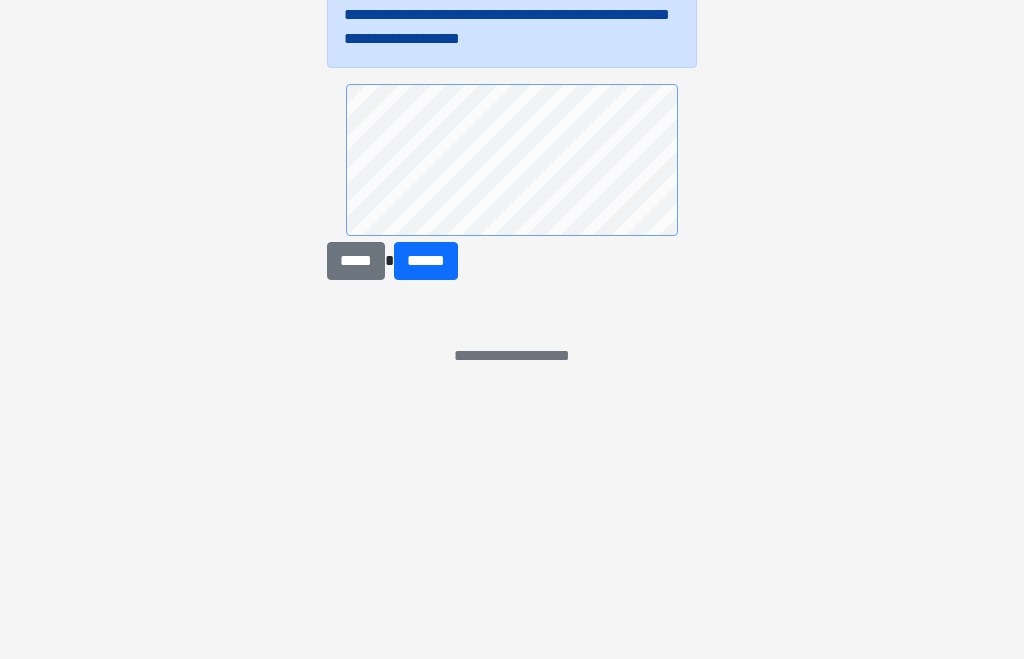 scroll, scrollTop: 20, scrollLeft: 0, axis: vertical 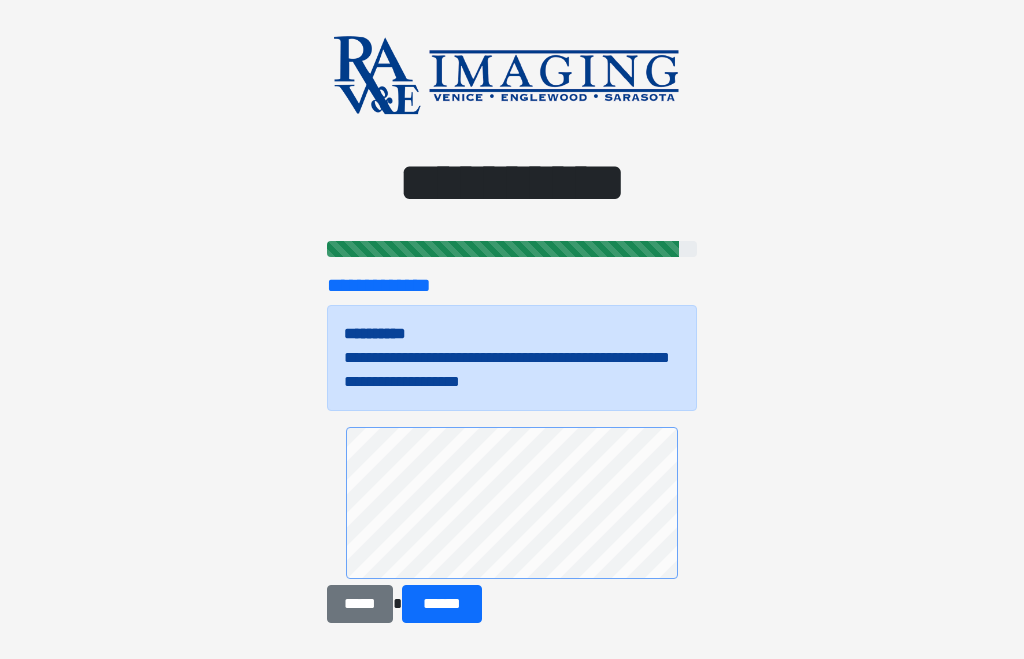 click on "******" at bounding box center [442, 604] 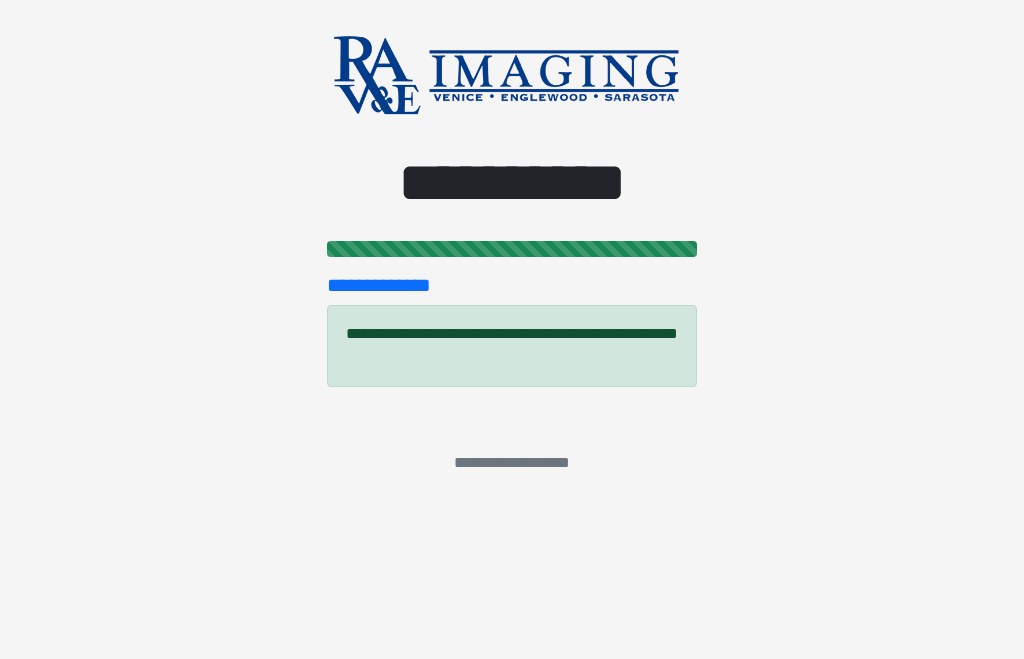 scroll, scrollTop: 0, scrollLeft: 0, axis: both 